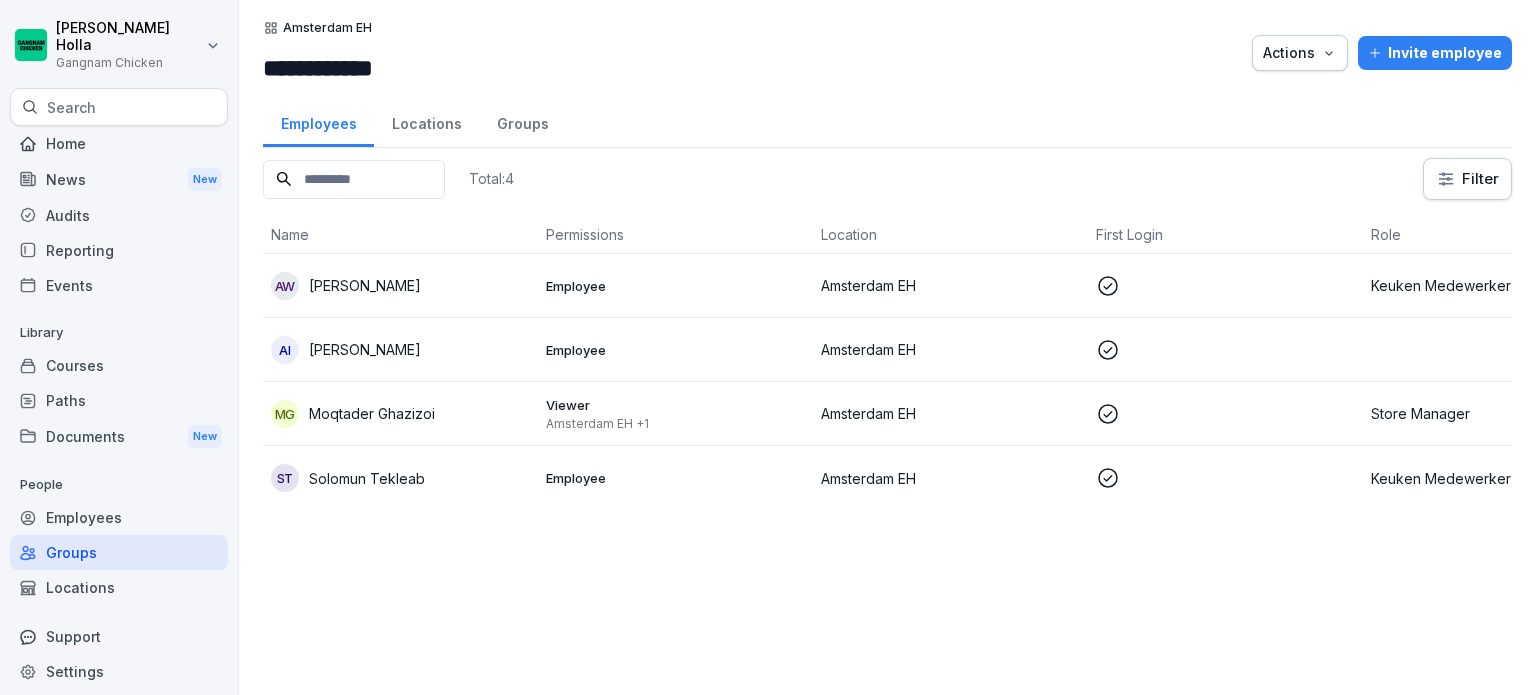 scroll, scrollTop: 0, scrollLeft: 0, axis: both 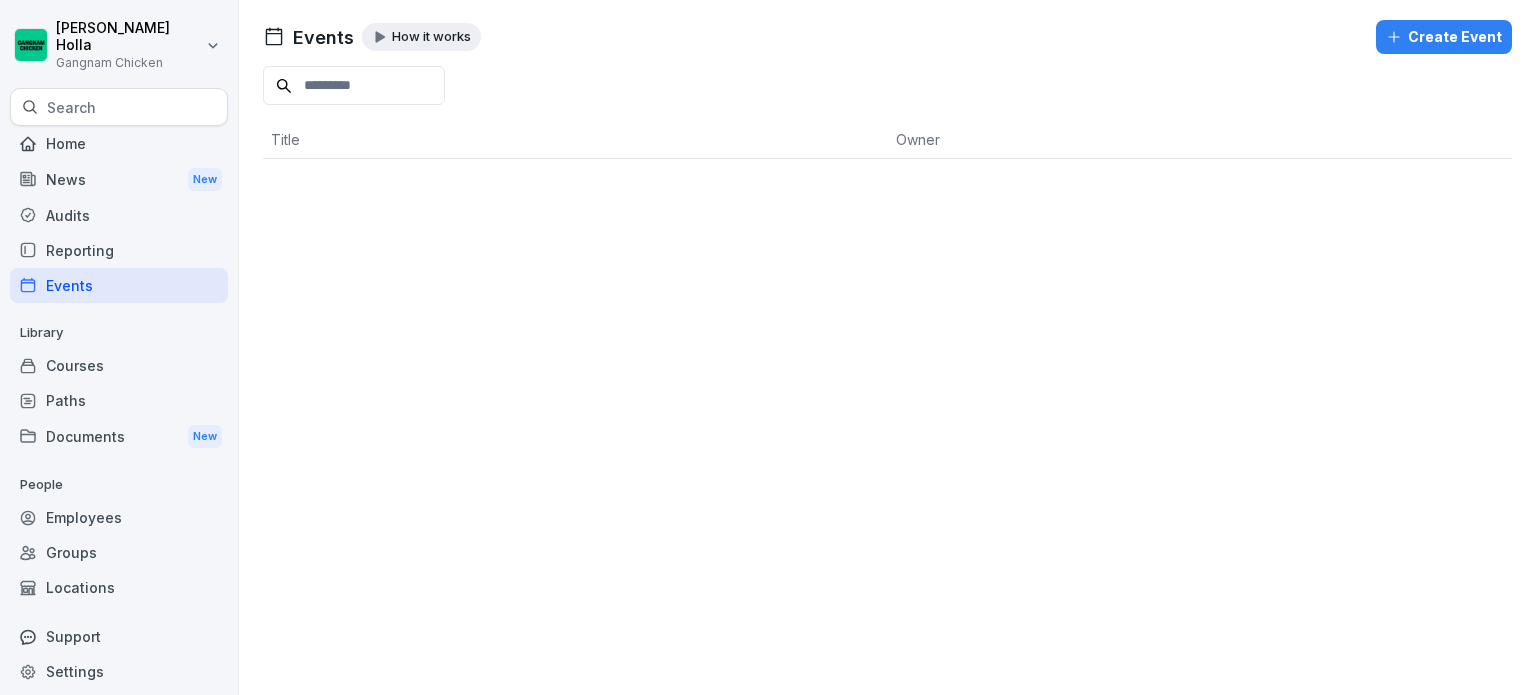 click on "Reporting" at bounding box center (119, 250) 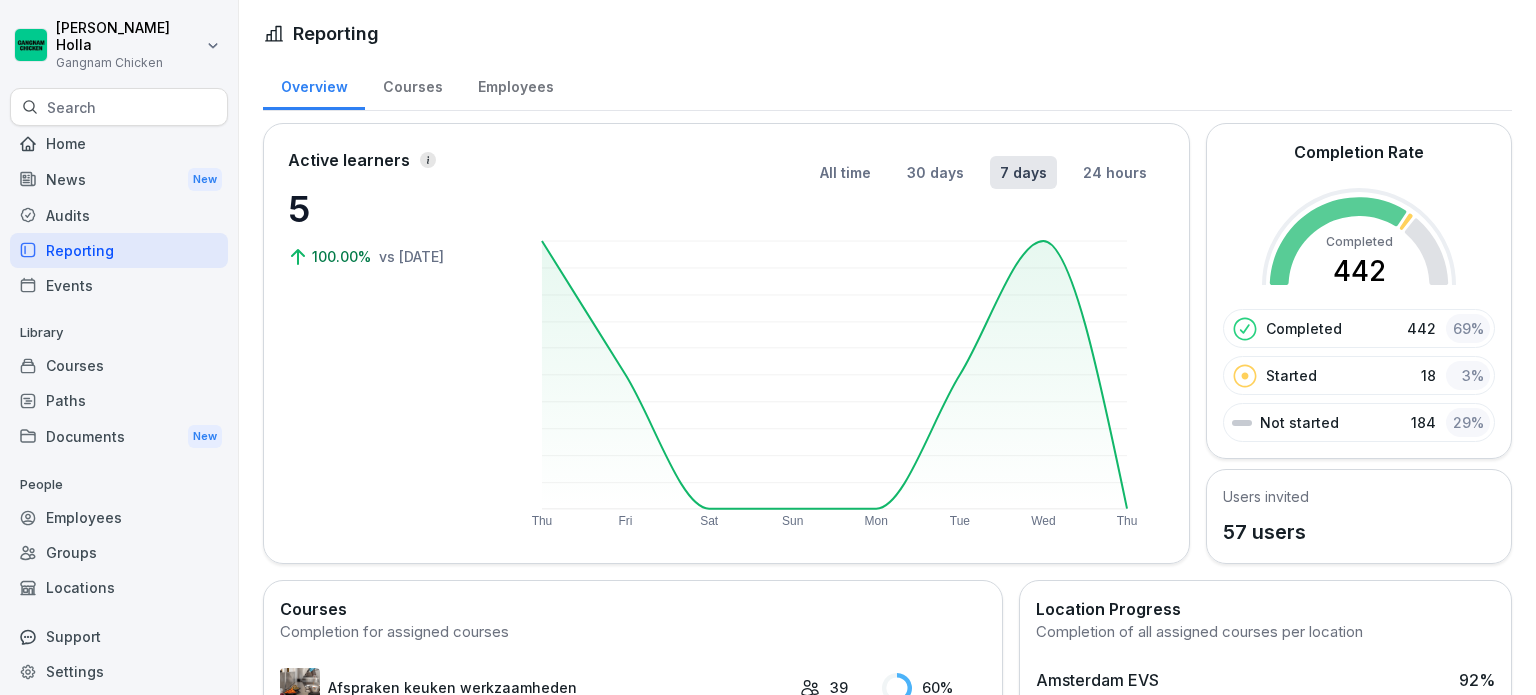 click on "Employees" at bounding box center (515, 84) 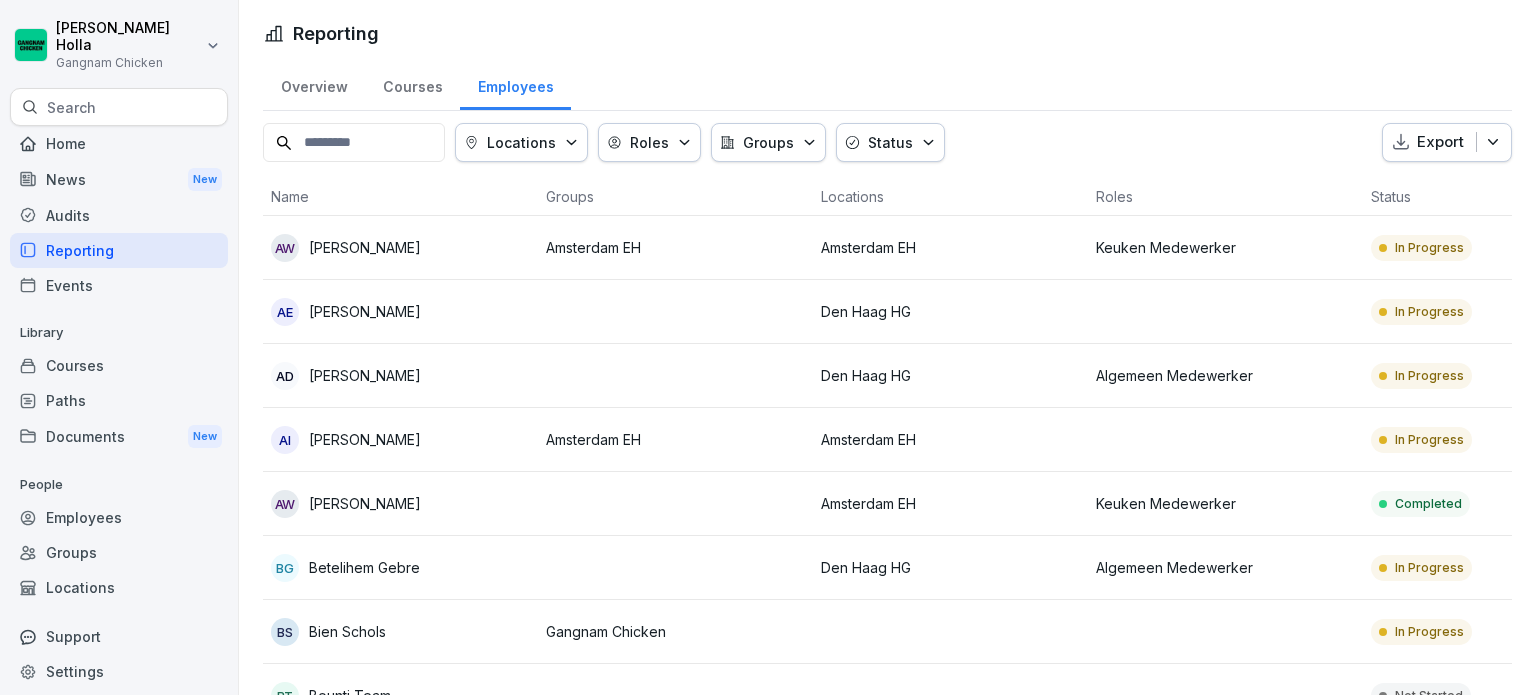 click on "Locations" at bounding box center [521, 142] 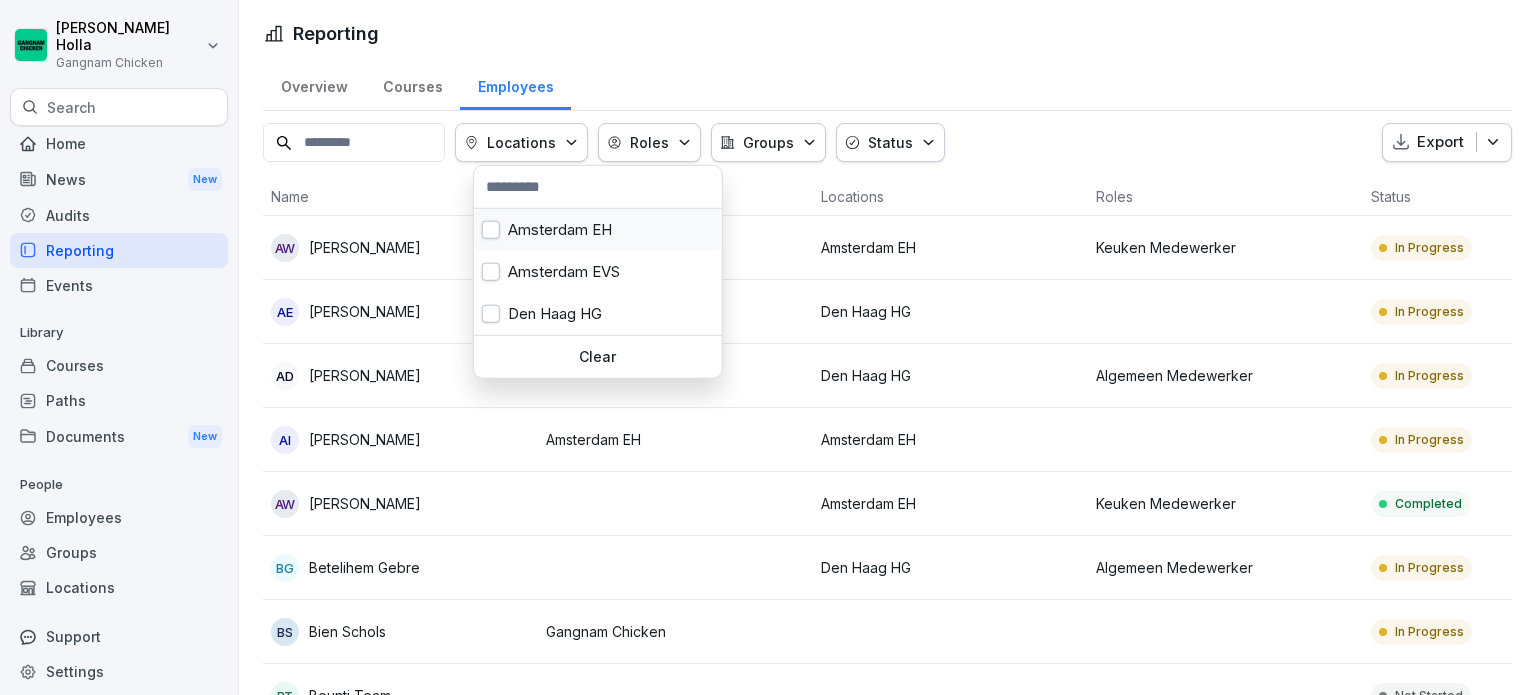 click on "Amsterdam EH" at bounding box center [598, 230] 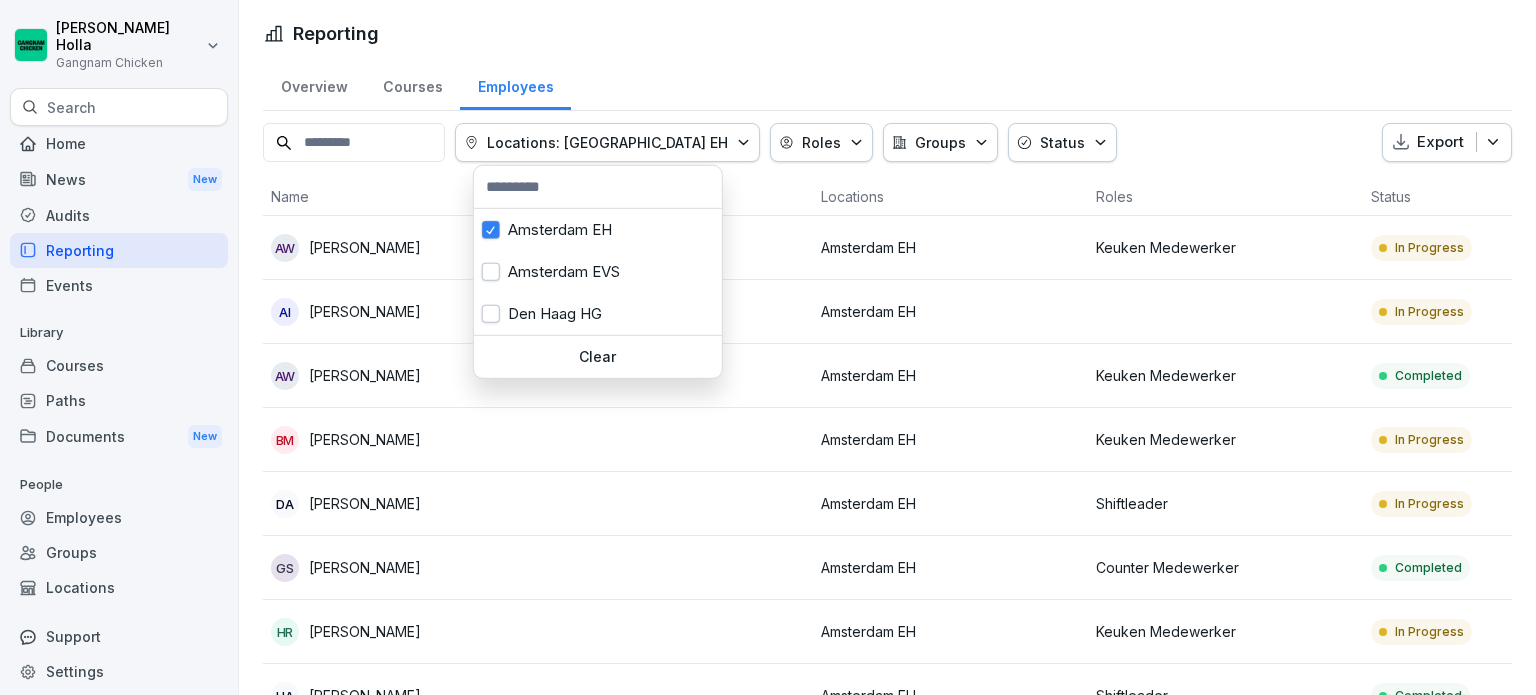 click on "Export" at bounding box center (1440, 142) 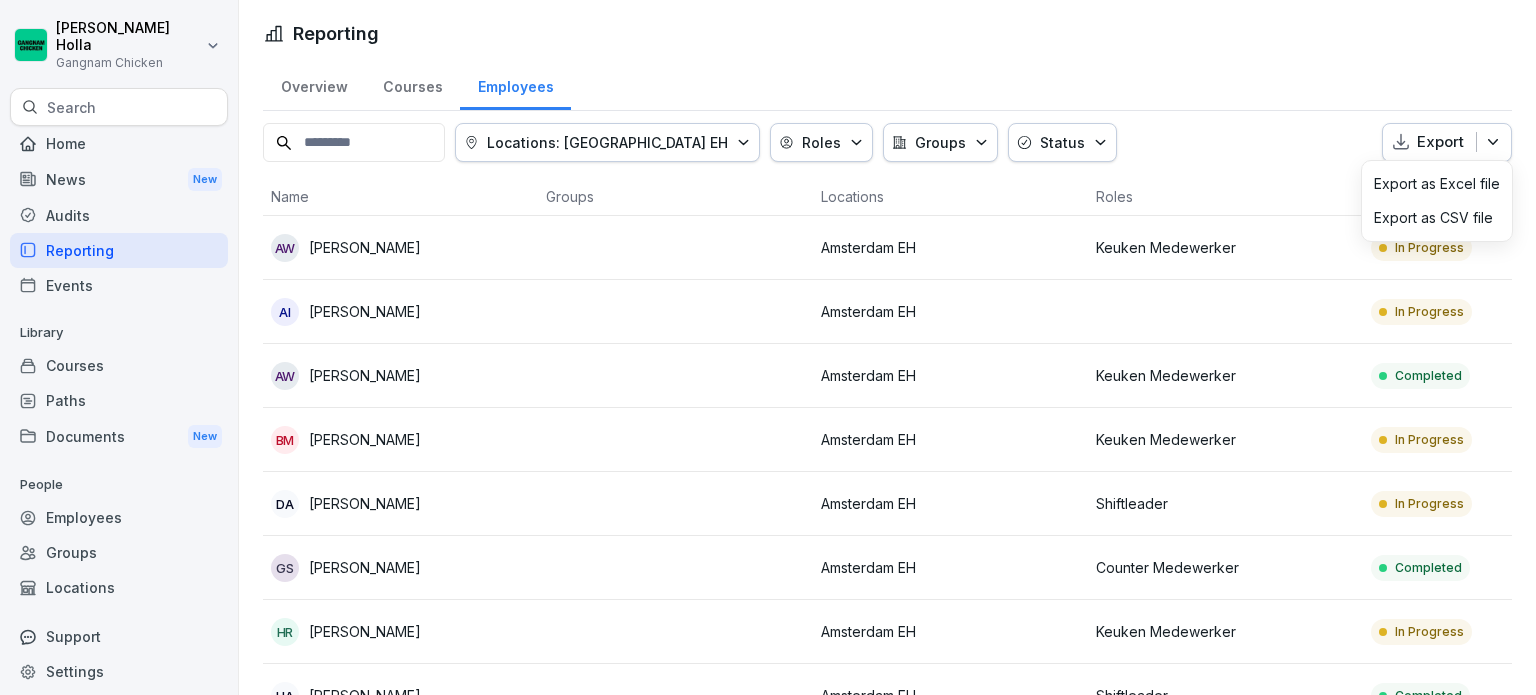 click on "Export as CSV file" at bounding box center [1433, 218] 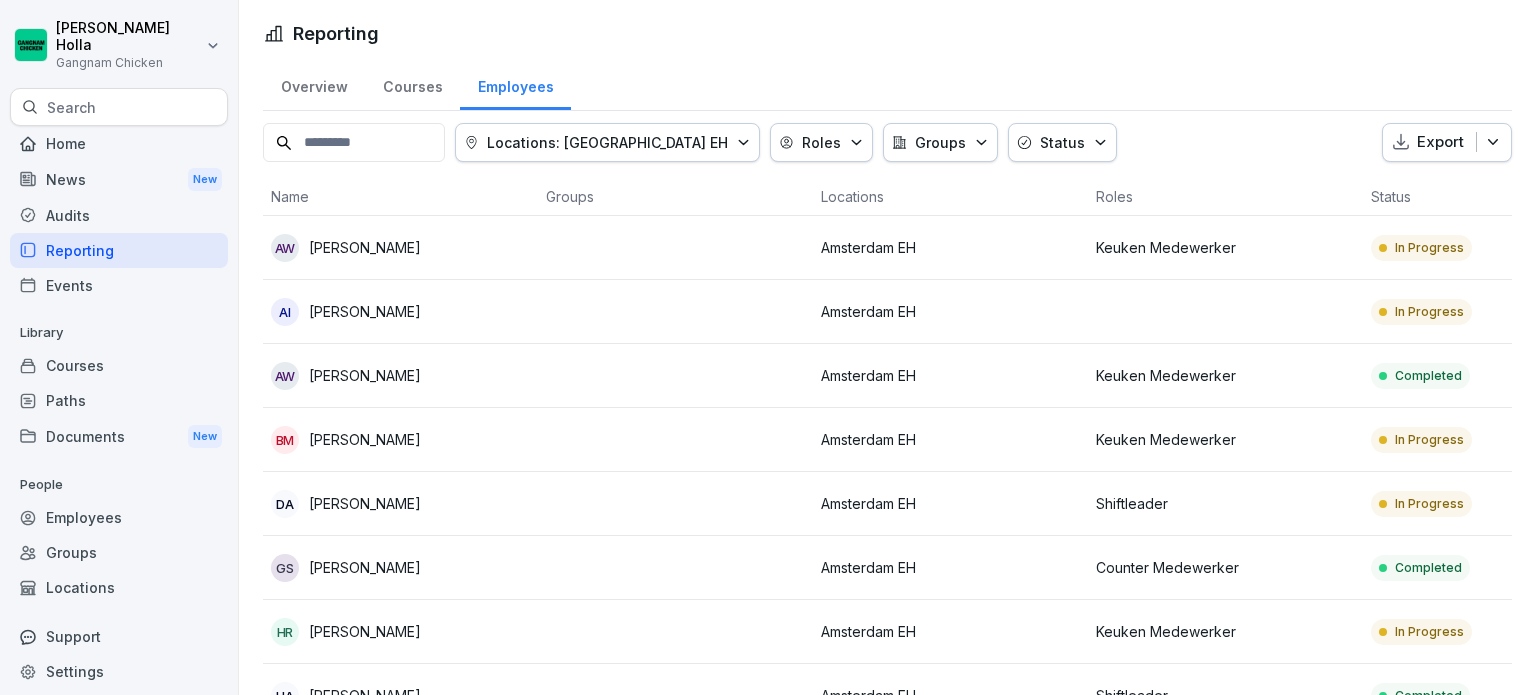 click on "Employees" at bounding box center [119, 517] 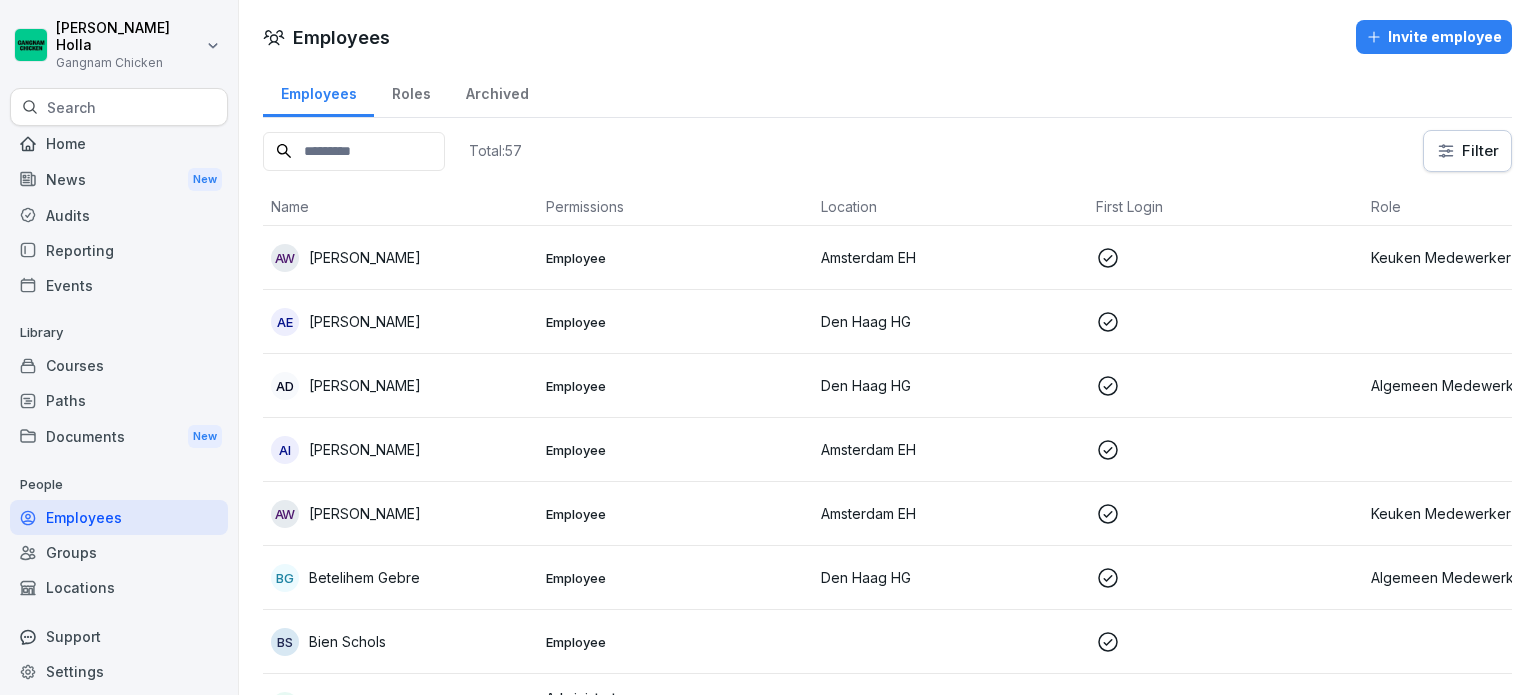 click on "Paths" at bounding box center [119, 400] 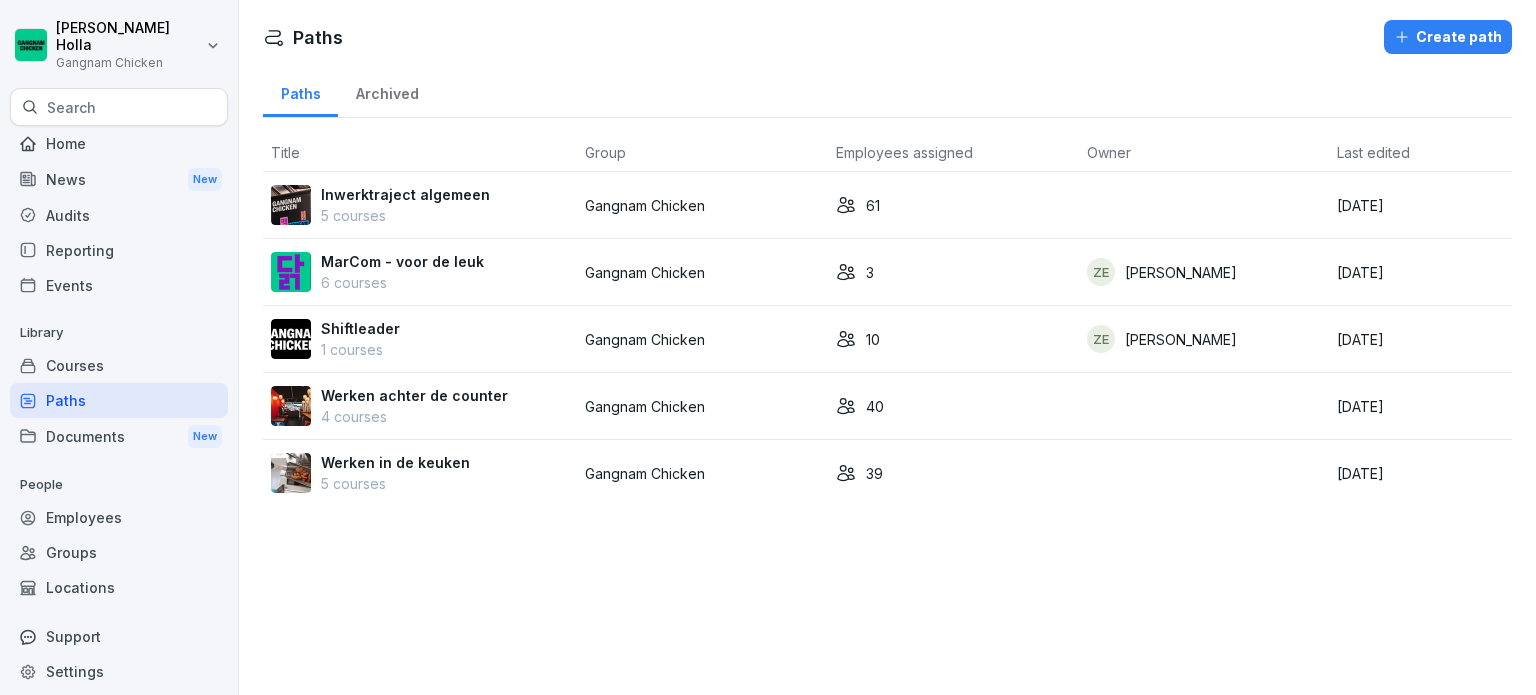 click on "Werken in de keuken 5 courses" at bounding box center (420, 473) 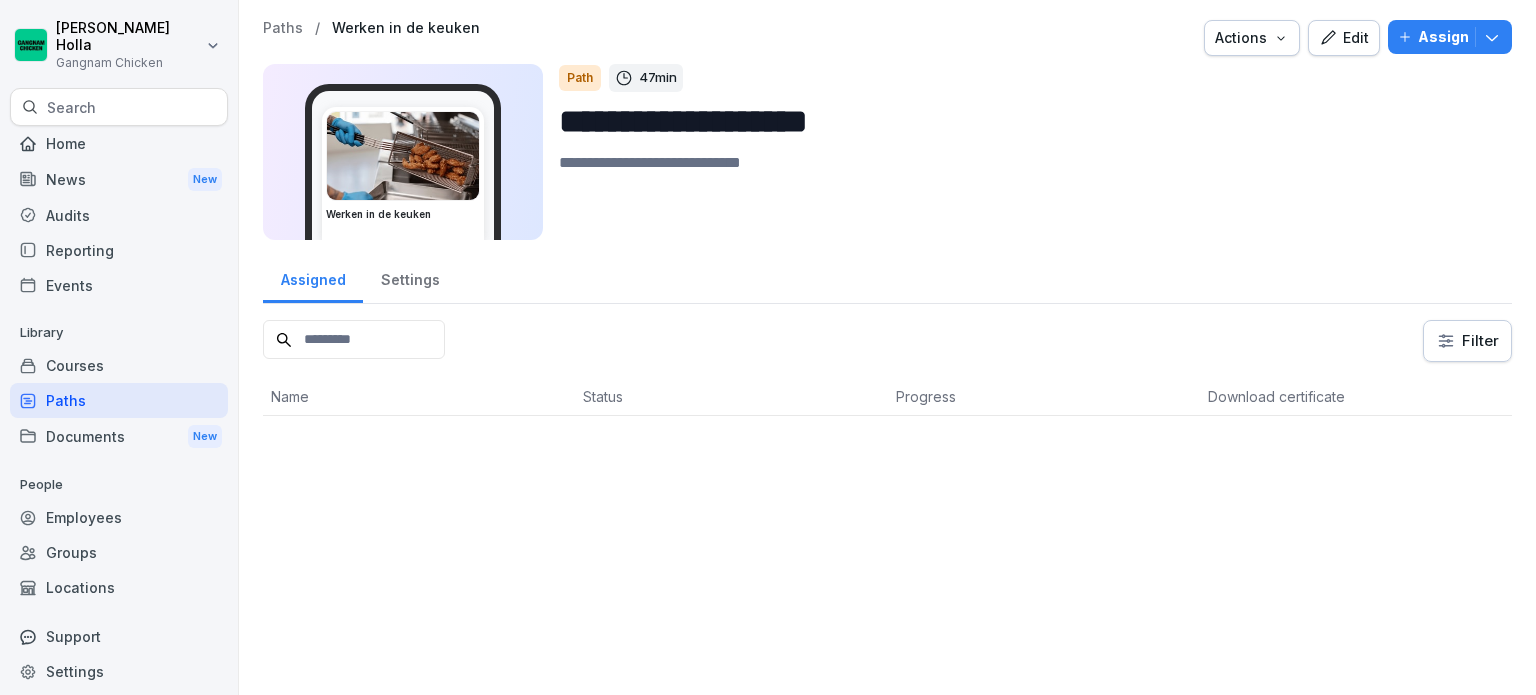 scroll, scrollTop: 0, scrollLeft: 0, axis: both 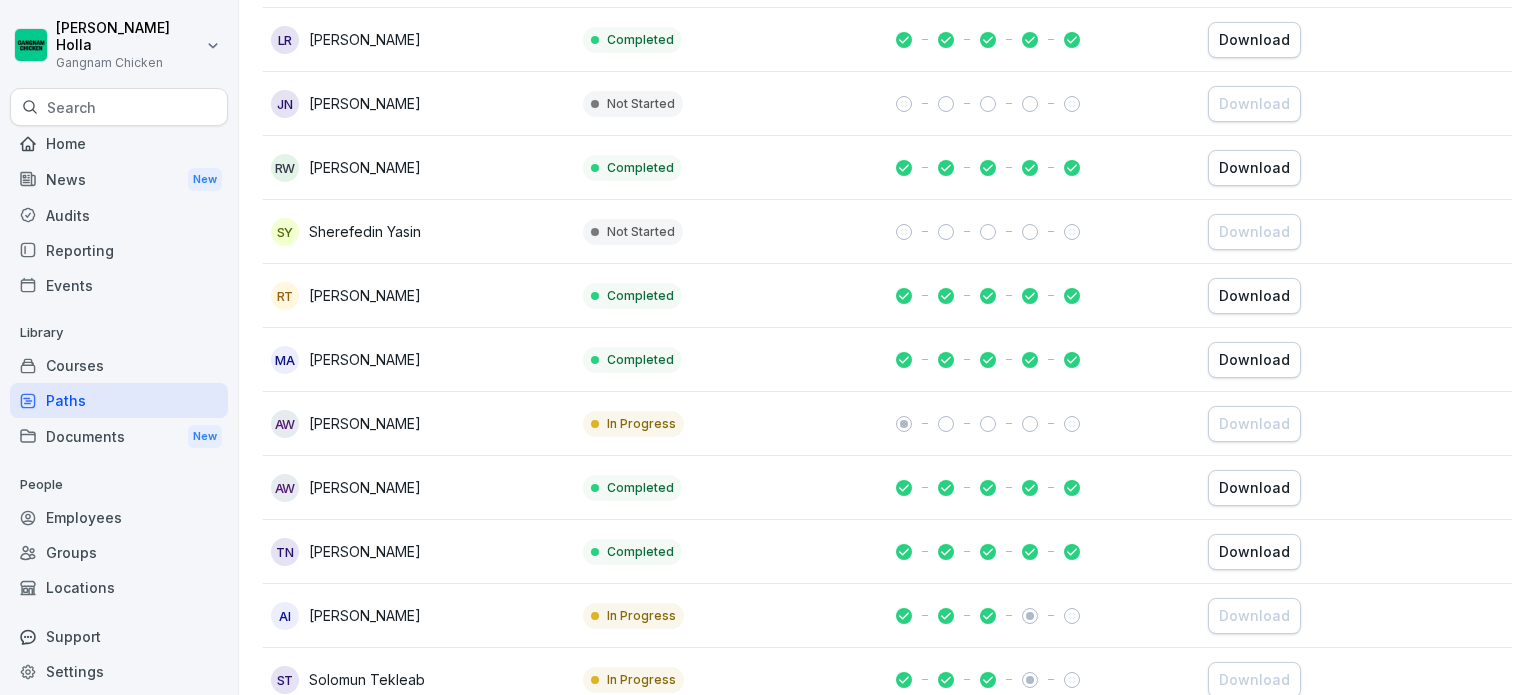 click on "Courses" at bounding box center (119, 365) 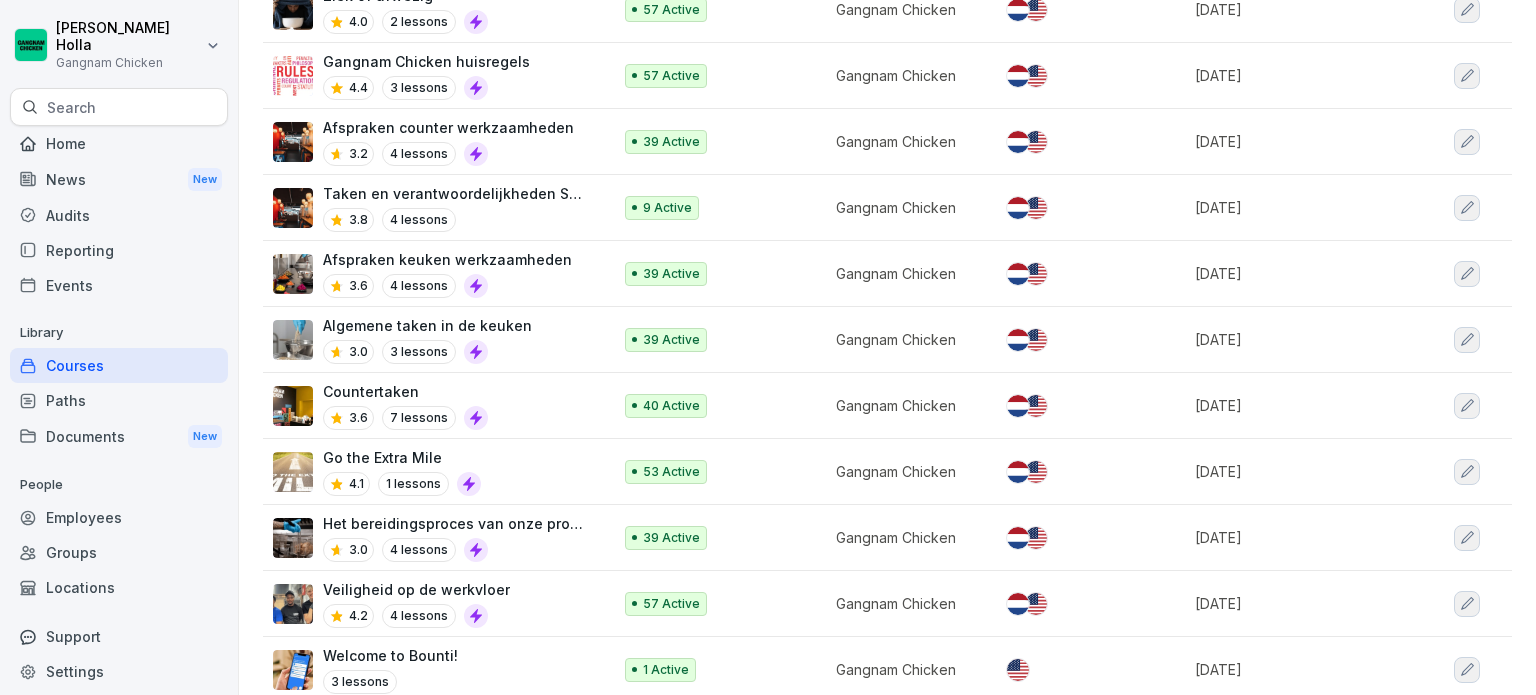 scroll, scrollTop: 667, scrollLeft: 0, axis: vertical 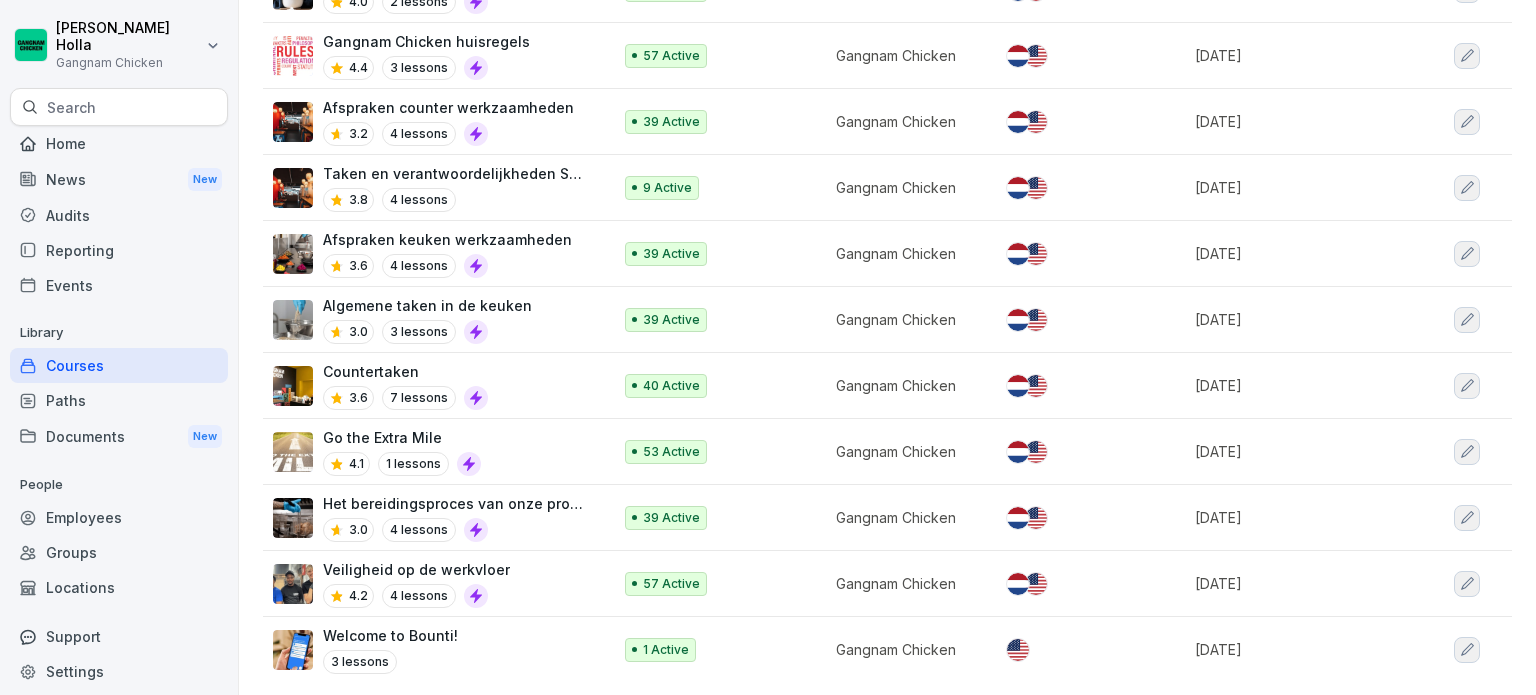 click on "3.0 4 lessons" at bounding box center (457, 530) 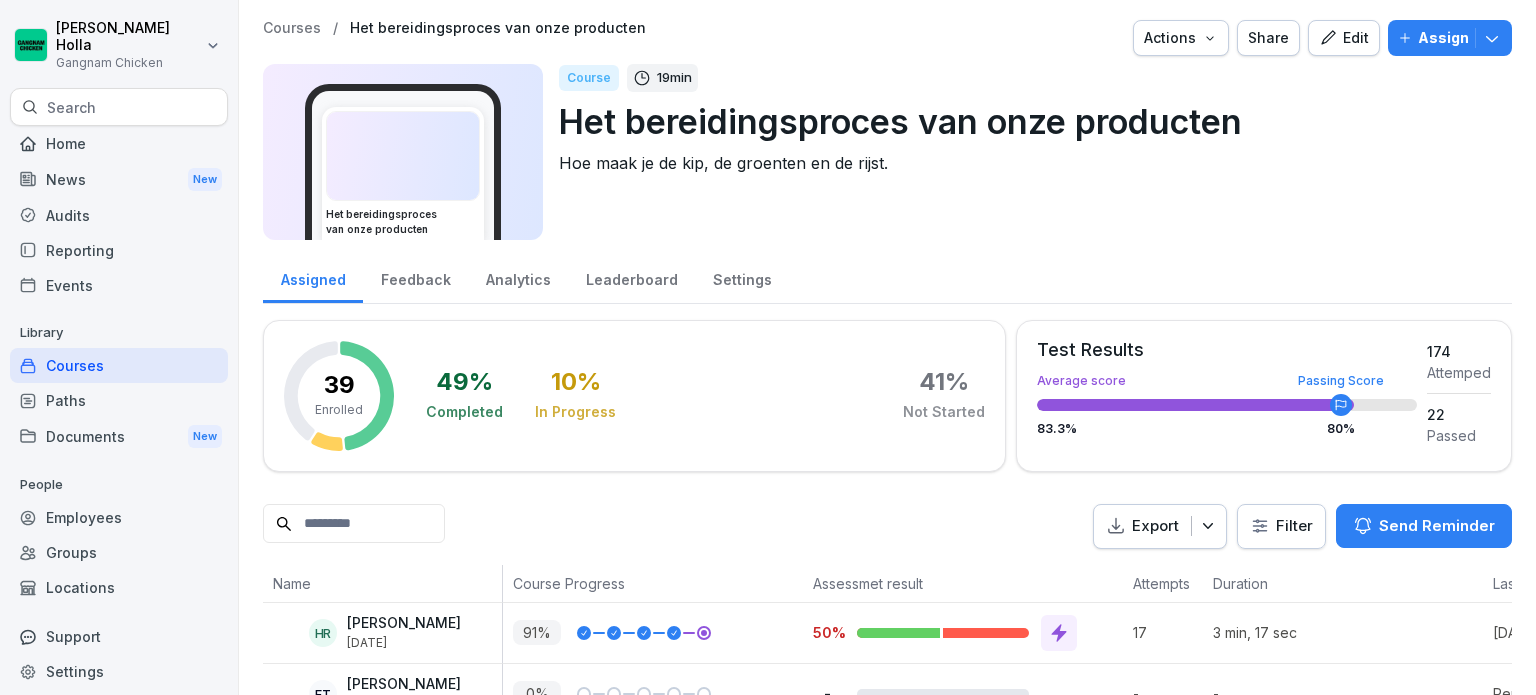 scroll, scrollTop: 0, scrollLeft: 0, axis: both 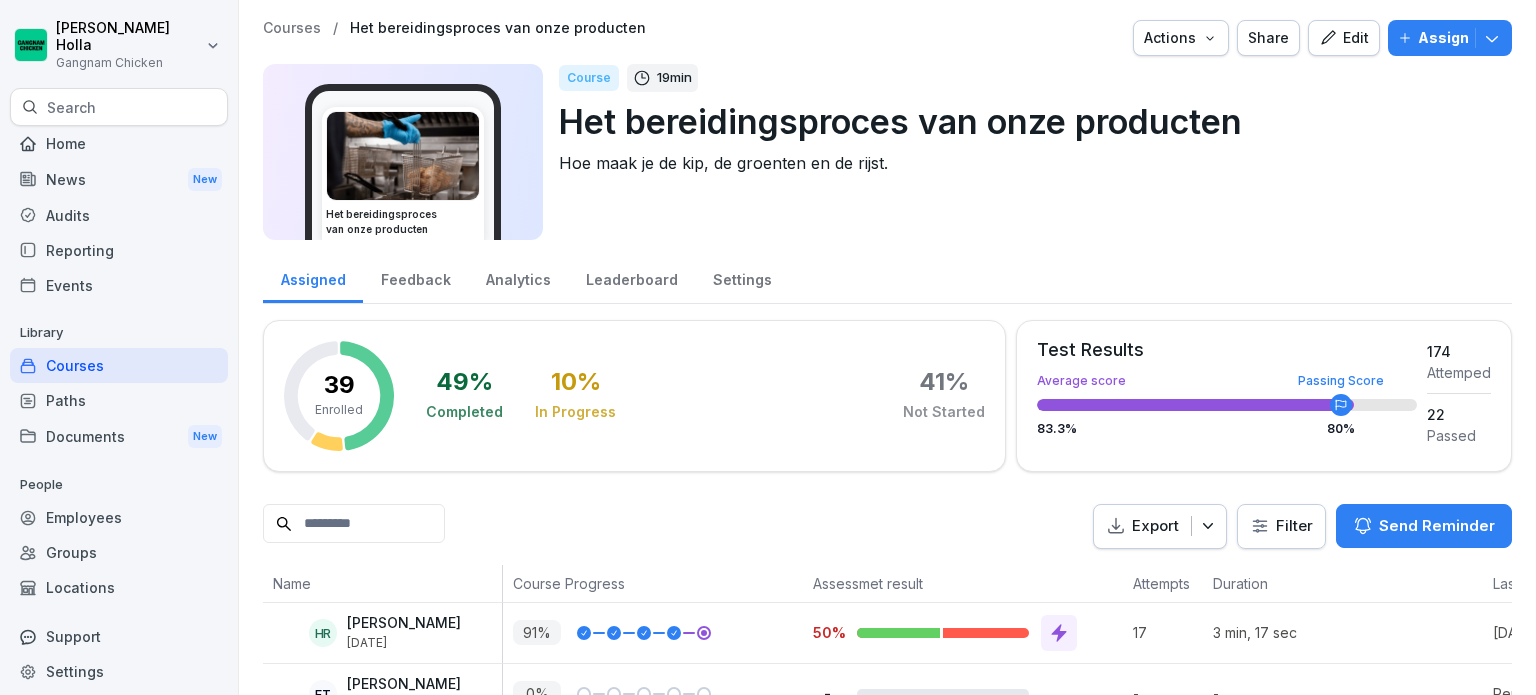 click on "Edit" at bounding box center (1344, 38) 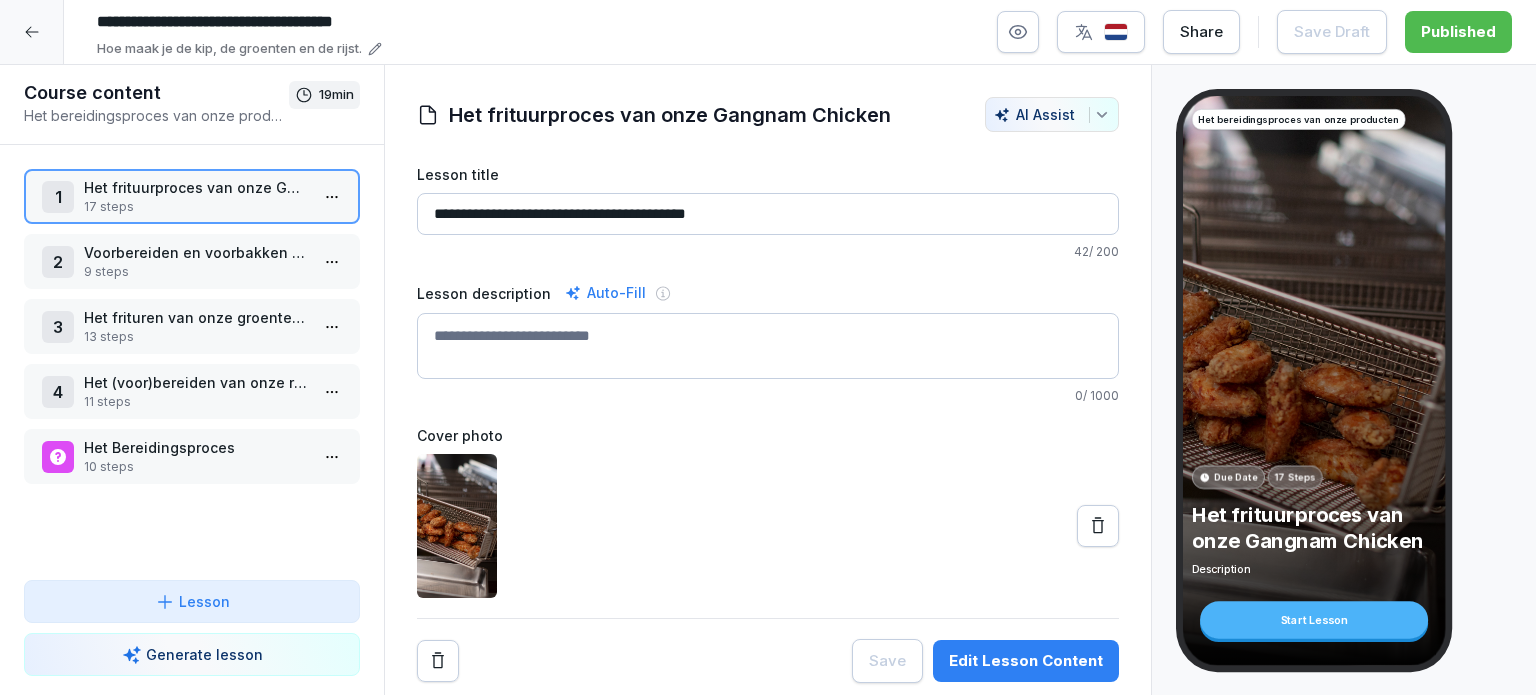 click on "**********" at bounding box center (768, 347) 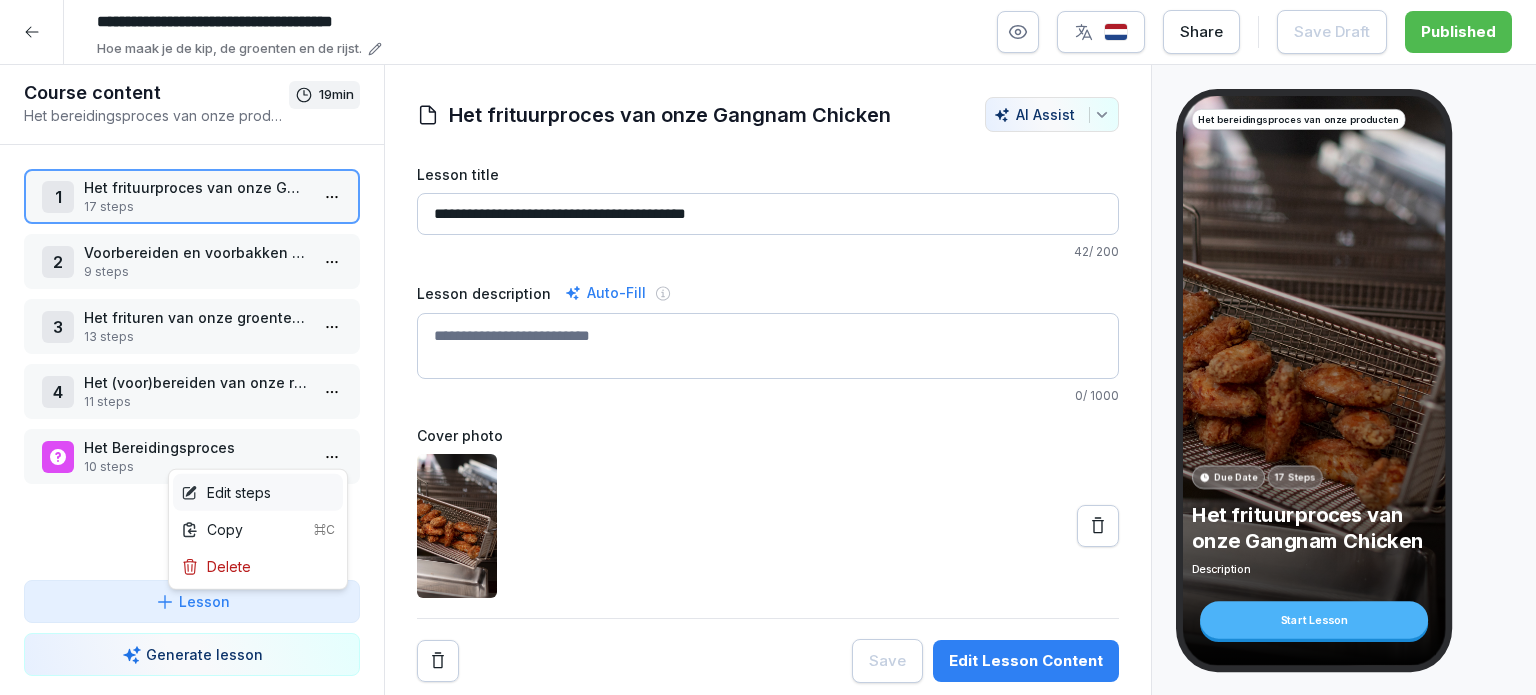 click on "Edit steps" at bounding box center [226, 492] 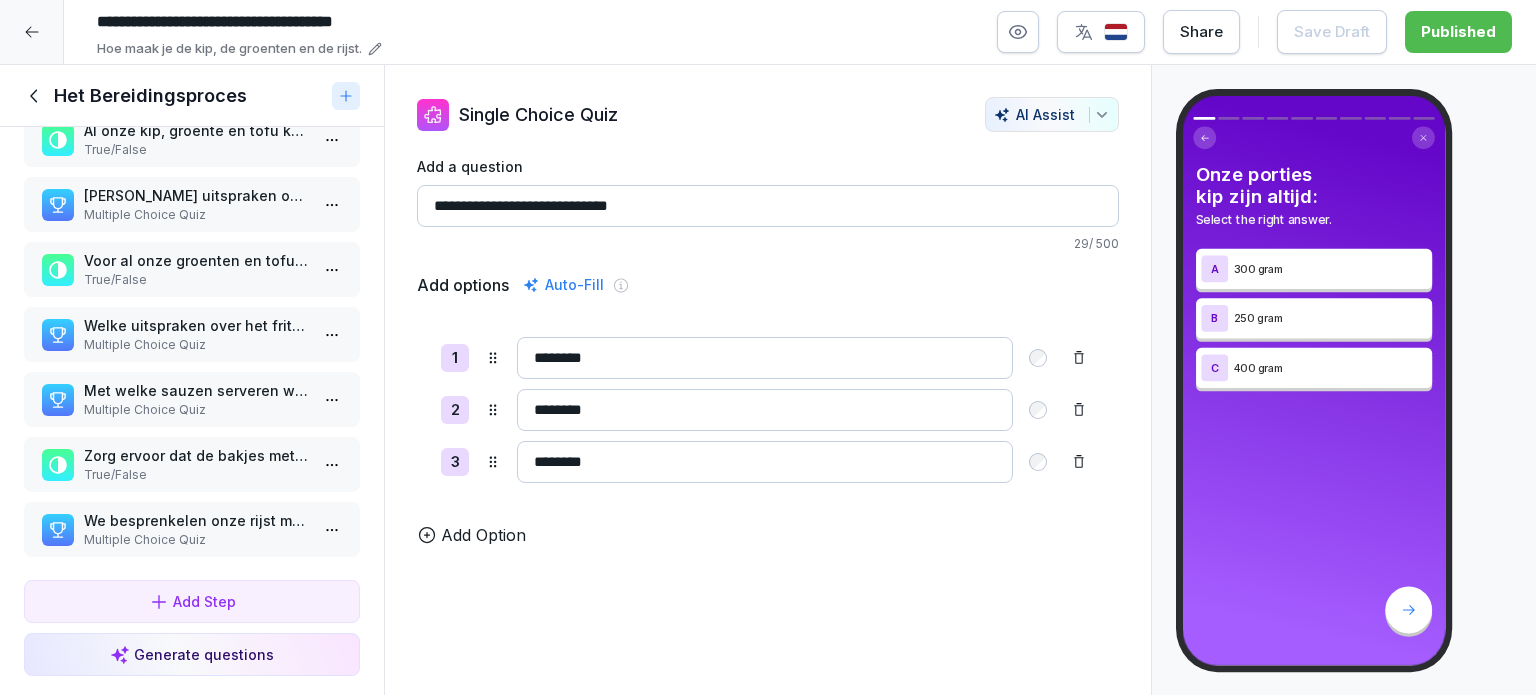 scroll, scrollTop: 0, scrollLeft: 0, axis: both 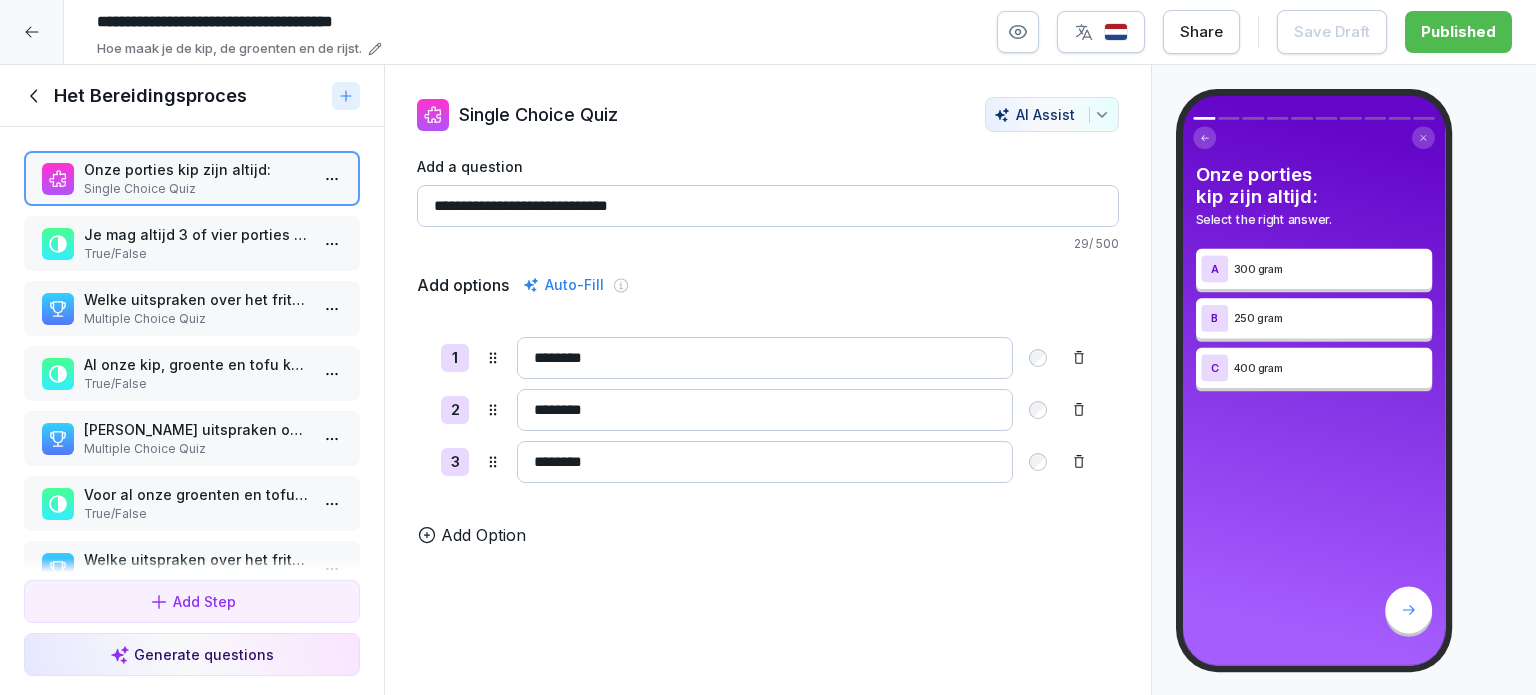 click 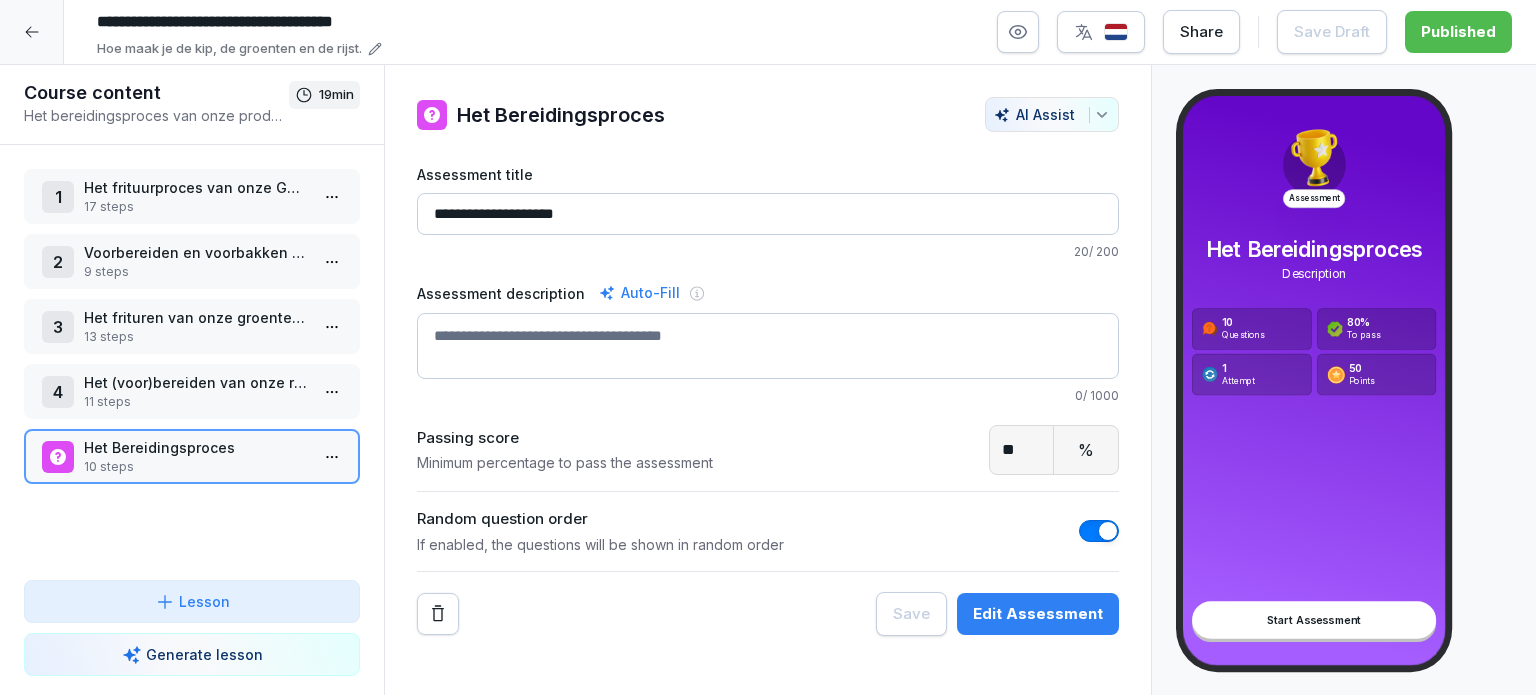click 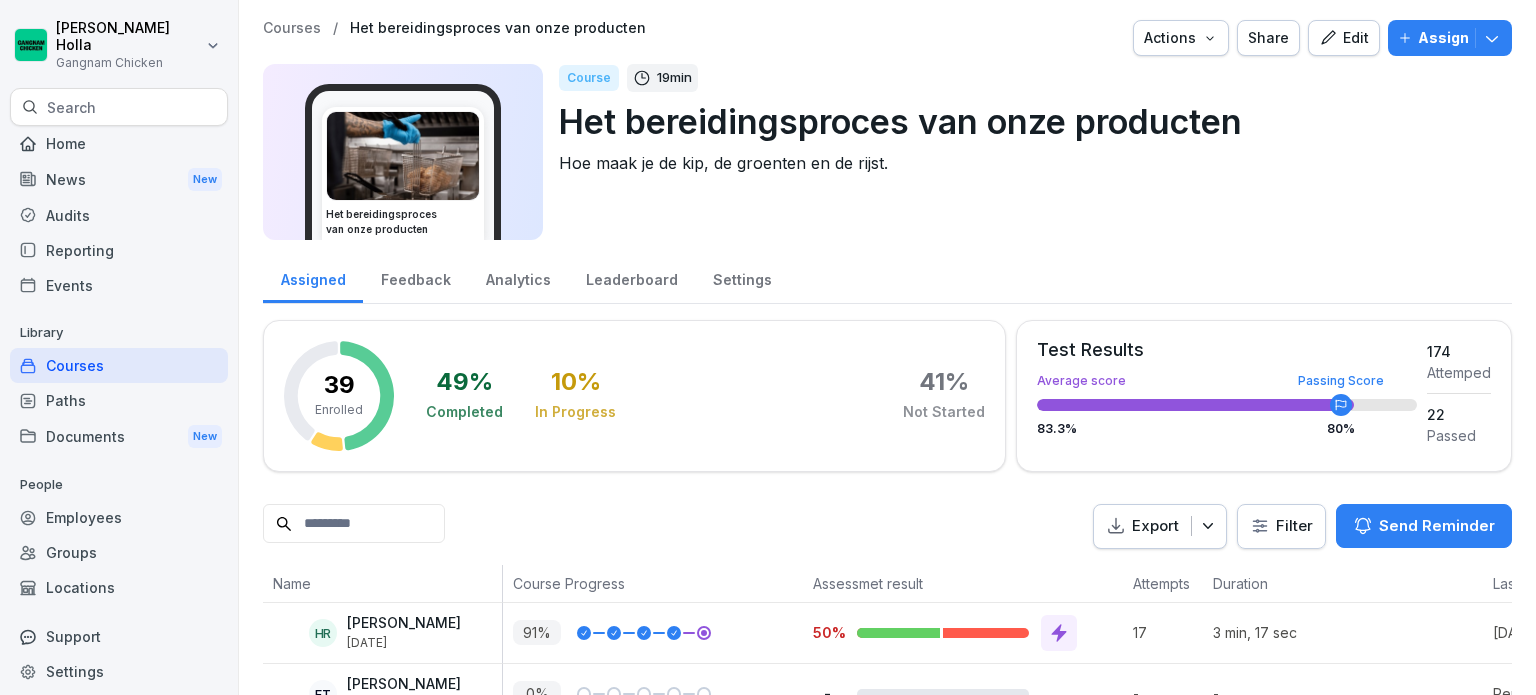 click on "Courses" at bounding box center (119, 365) 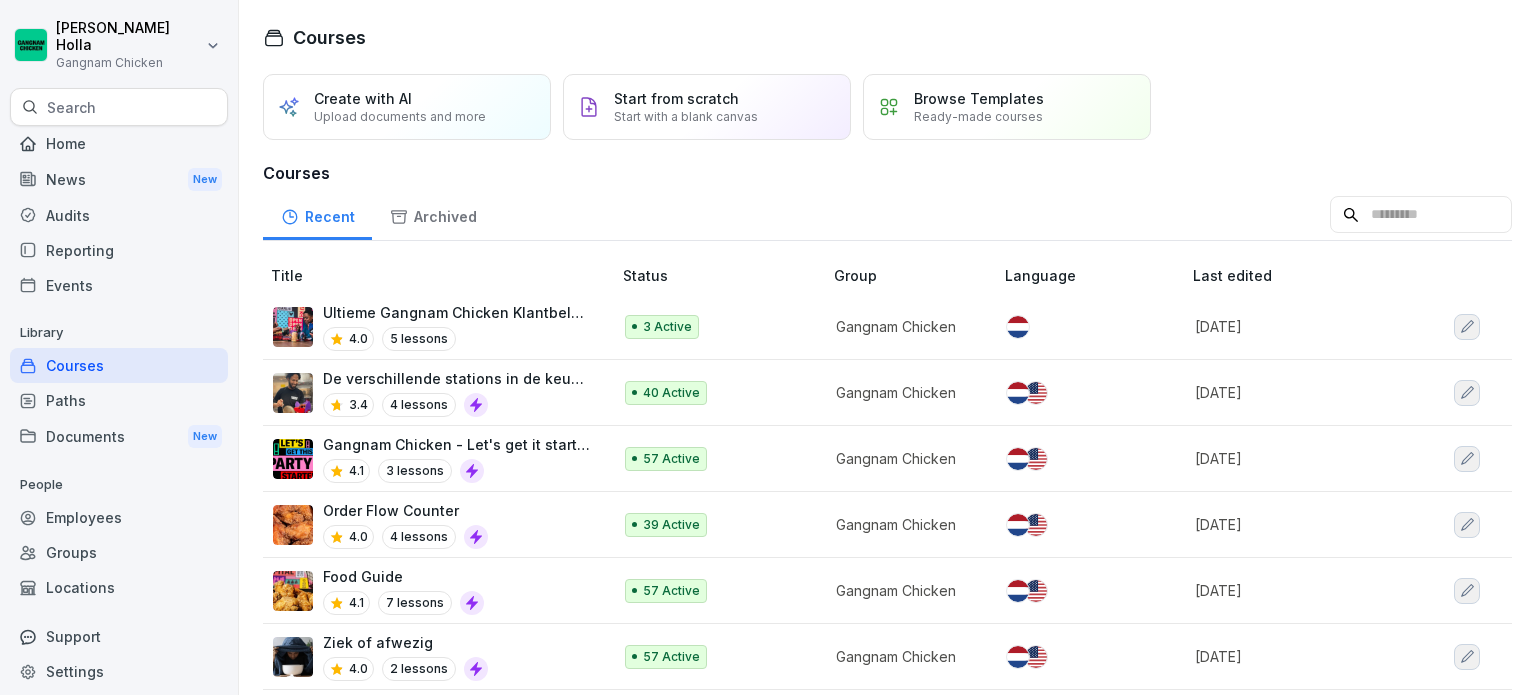 scroll, scrollTop: 667, scrollLeft: 0, axis: vertical 